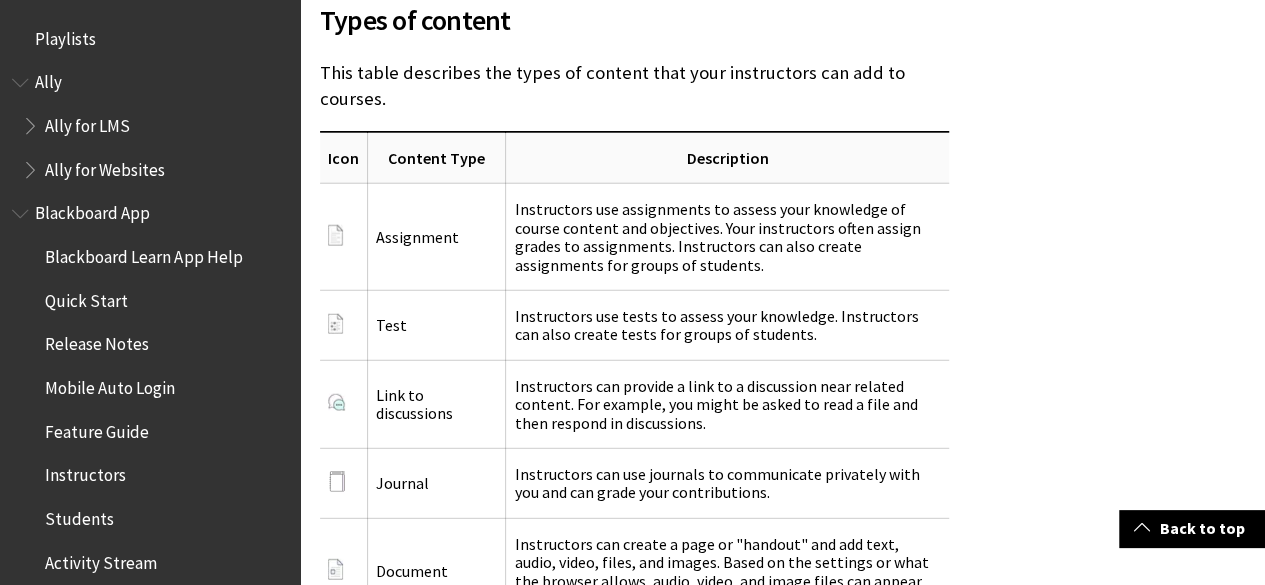 scroll, scrollTop: 2526, scrollLeft: 0, axis: vertical 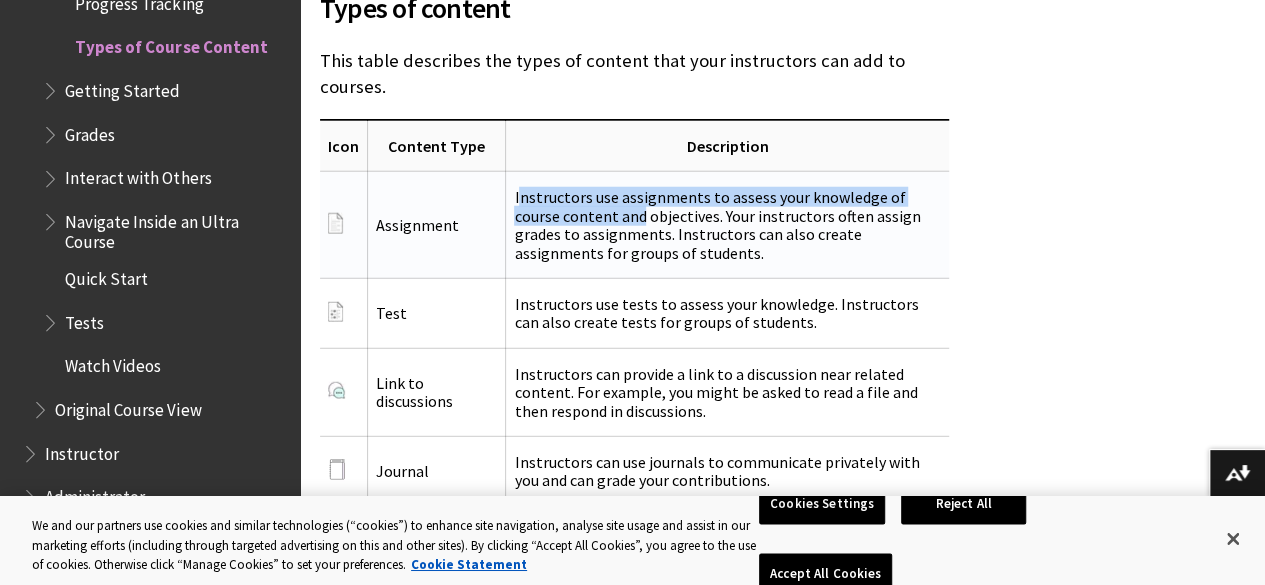drag, startPoint x: 515, startPoint y: 189, endPoint x: 586, endPoint y: 223, distance: 78.72102 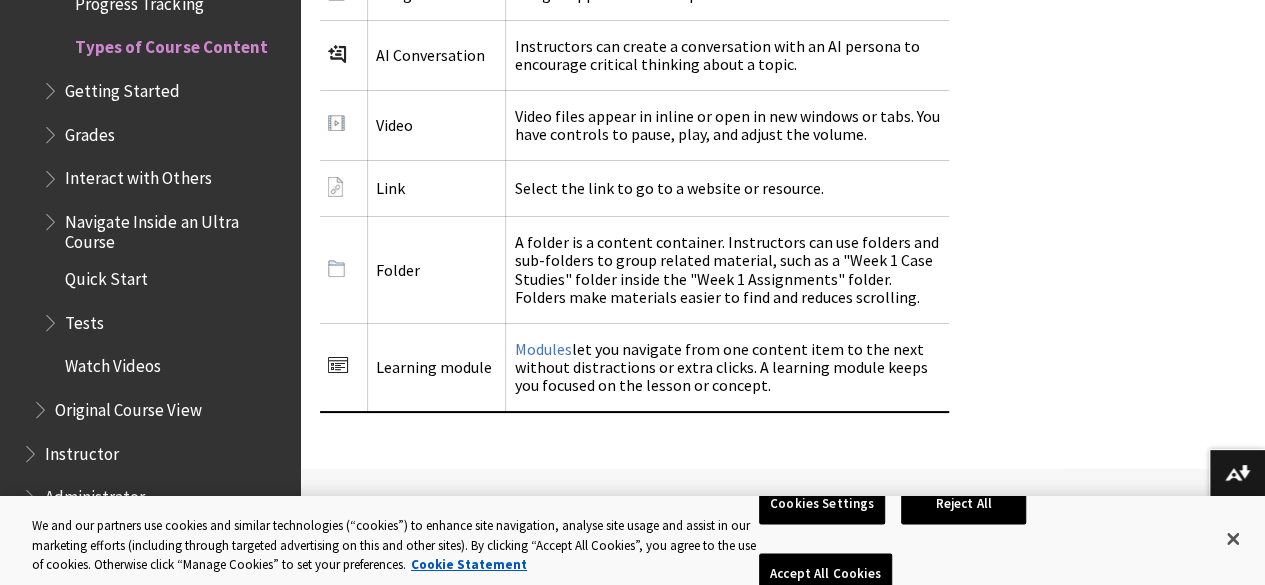 scroll, scrollTop: 3706, scrollLeft: 0, axis: vertical 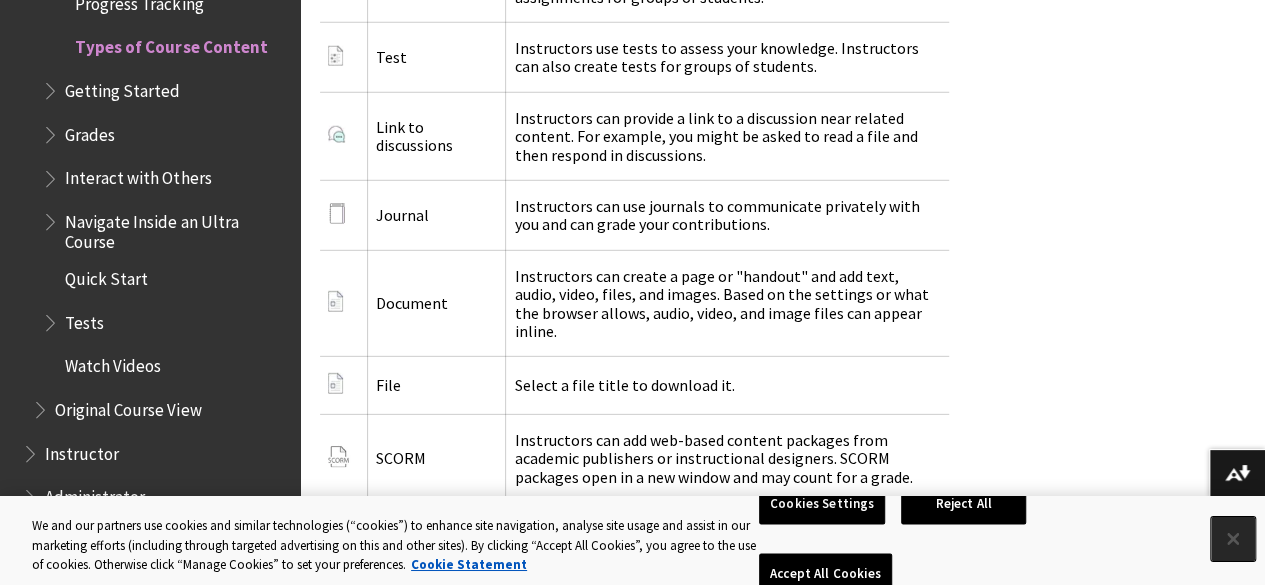 click at bounding box center [1233, 539] 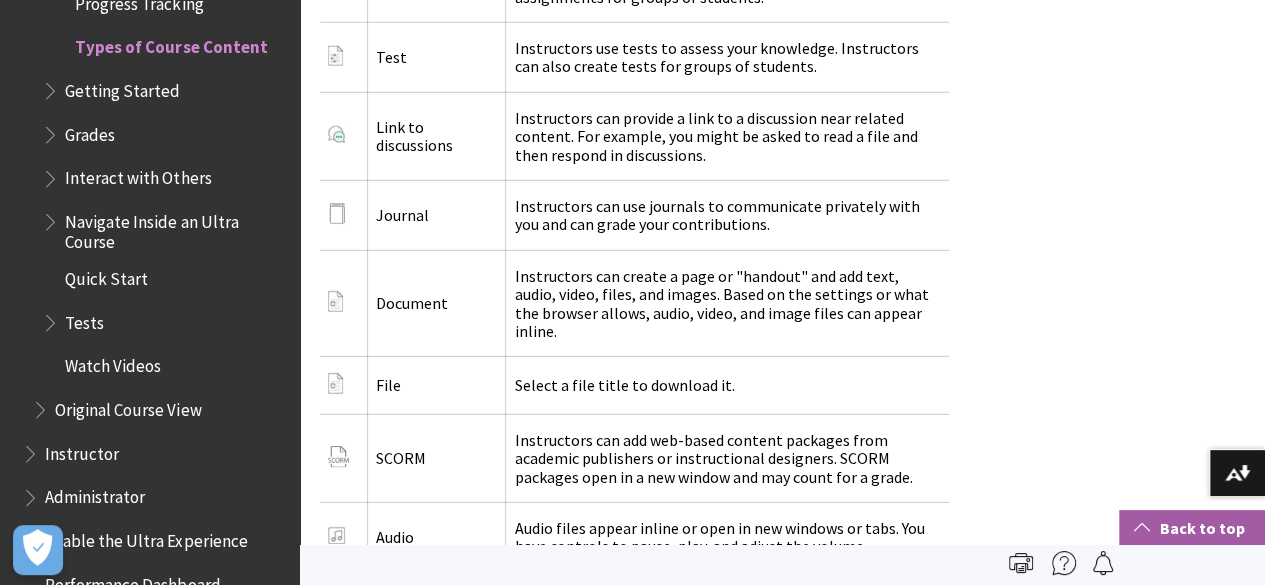 click on "Back to top" at bounding box center (1192, 528) 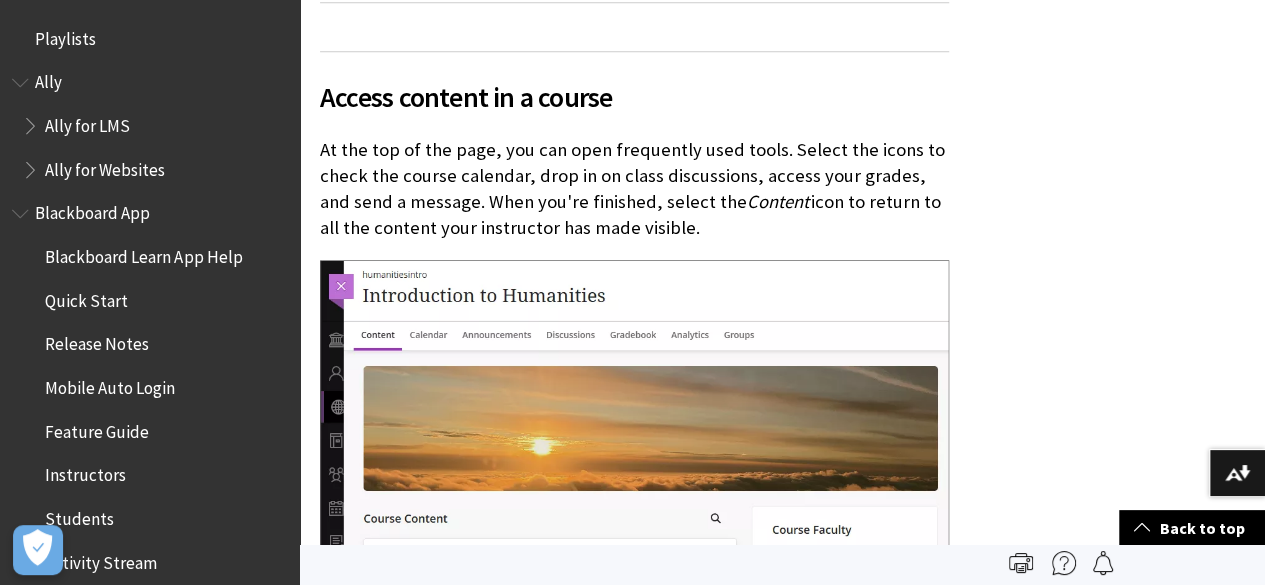 scroll, scrollTop: 0, scrollLeft: 0, axis: both 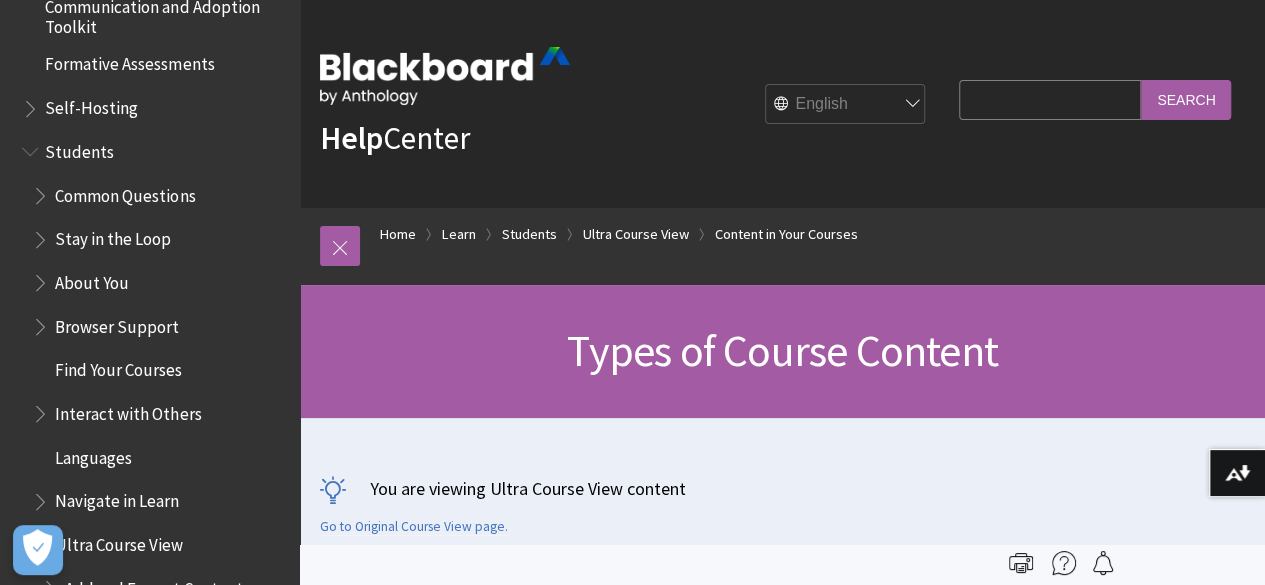 click at bounding box center (42, 190) 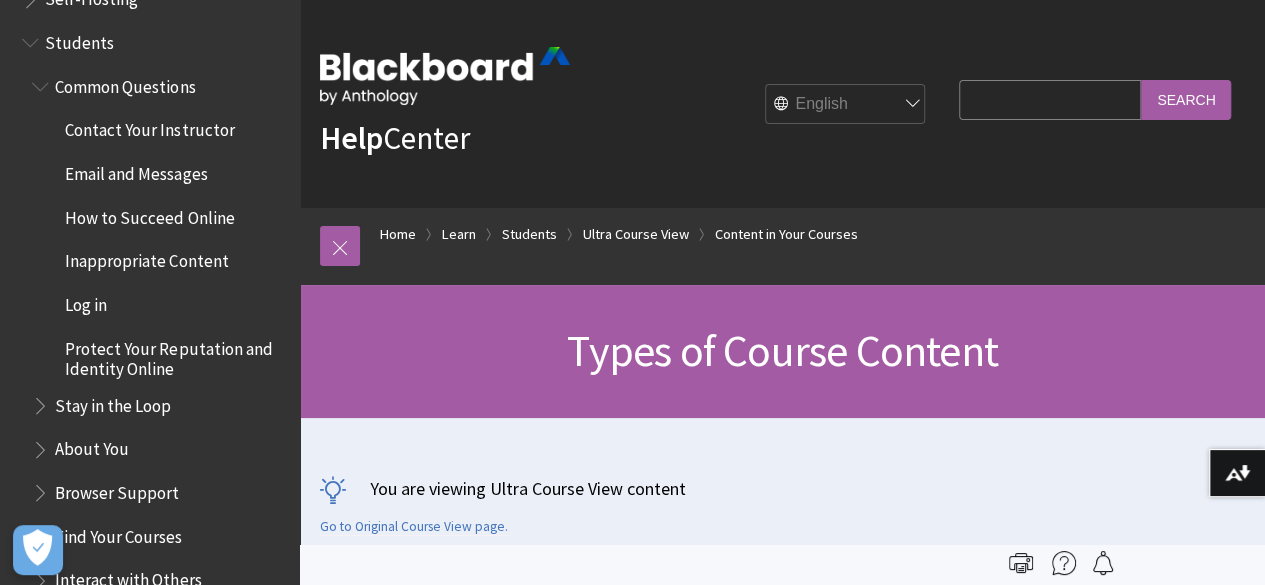 scroll, scrollTop: 1930, scrollLeft: 0, axis: vertical 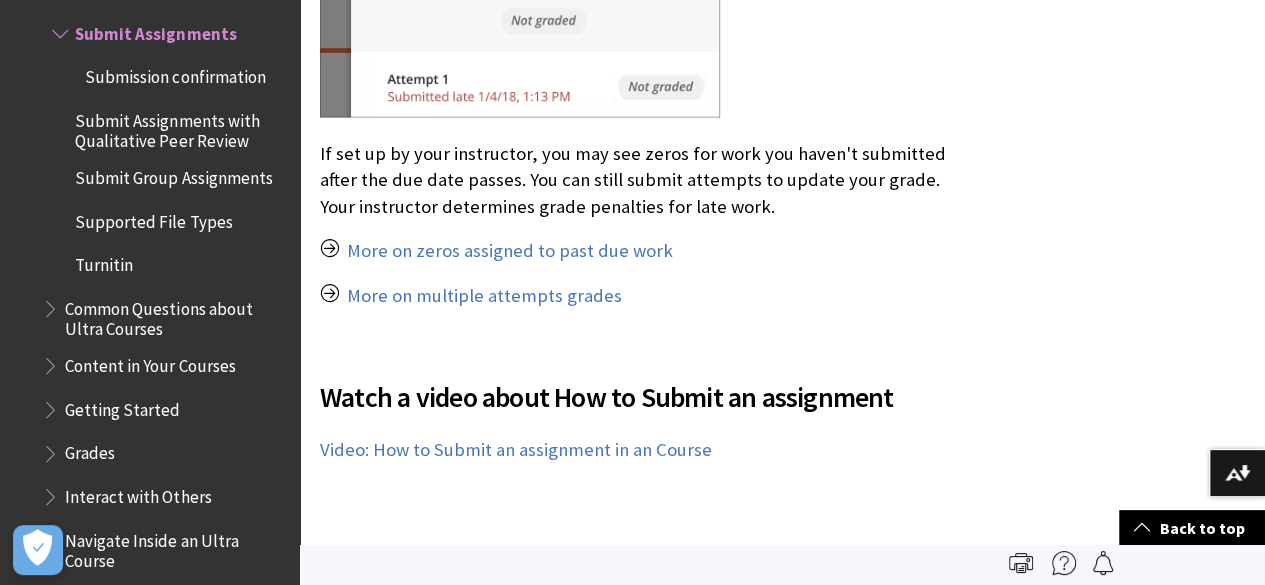 click on "If set up by your instructor, you may see zeros for work you haven't submitted after the due date passes. You can still submit attempts to update your grade. Your instructor determines grade penalties for late work." at bounding box center (634, 180) 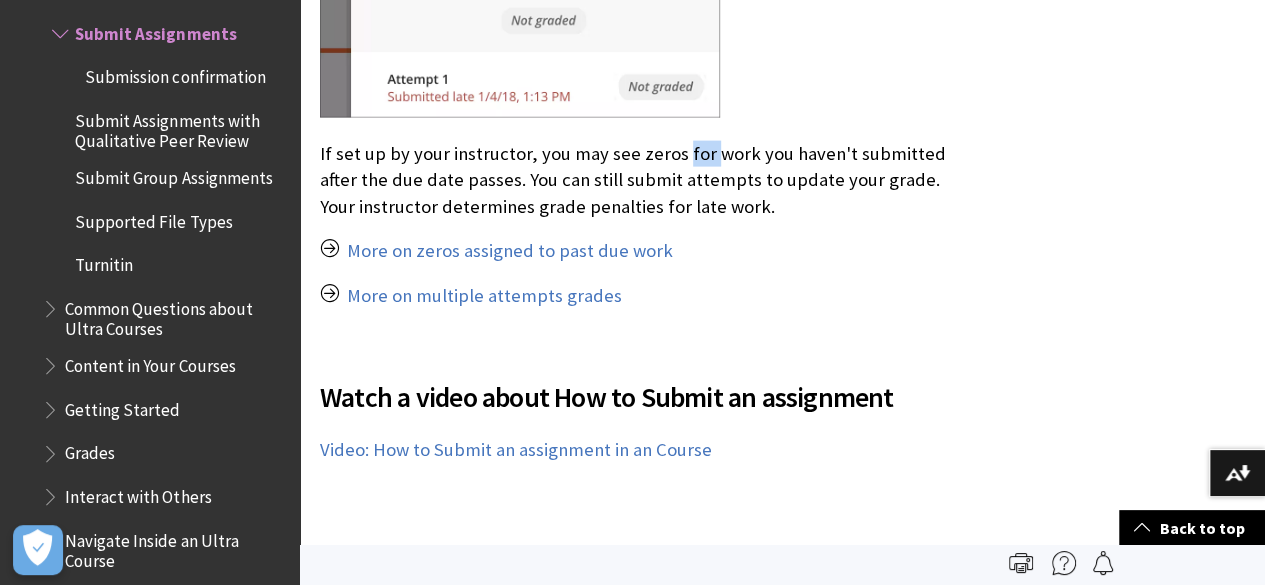 click on "If set up by your instructor, you may see zeros for work you haven't submitted after the due date passes. You can still submit attempts to update your grade. Your instructor determines grade penalties for late work." at bounding box center [634, 180] 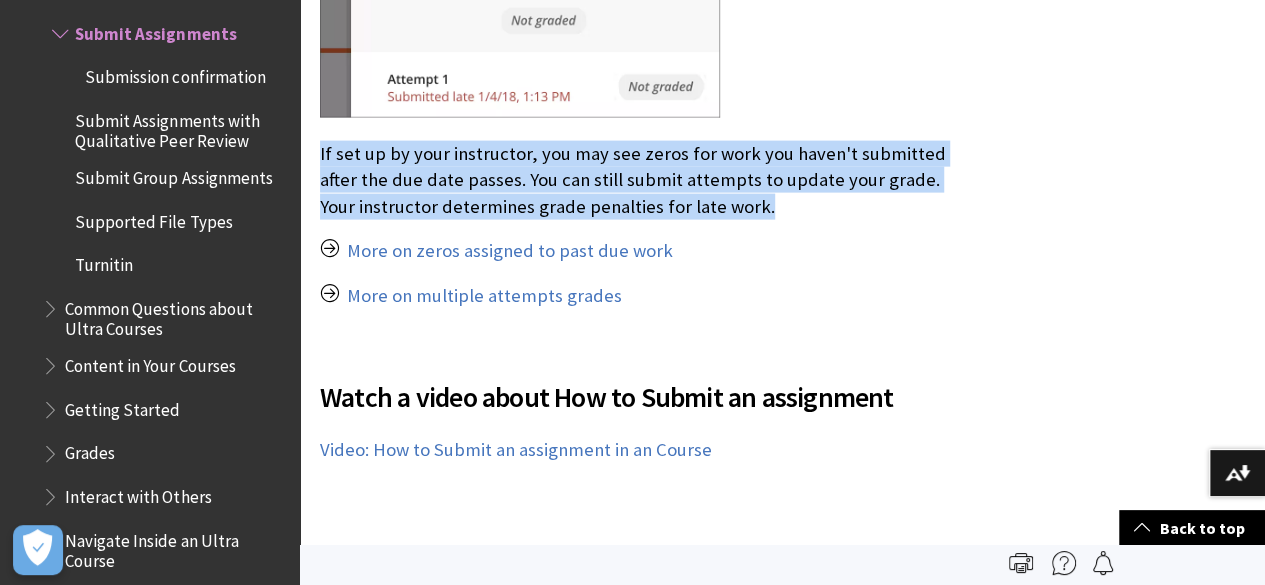 click on "If set up by your instructor, you may see zeros for work you haven't submitted after the due date passes. You can still submit attempts to update your grade. Your instructor determines grade penalties for late work." at bounding box center (634, 180) 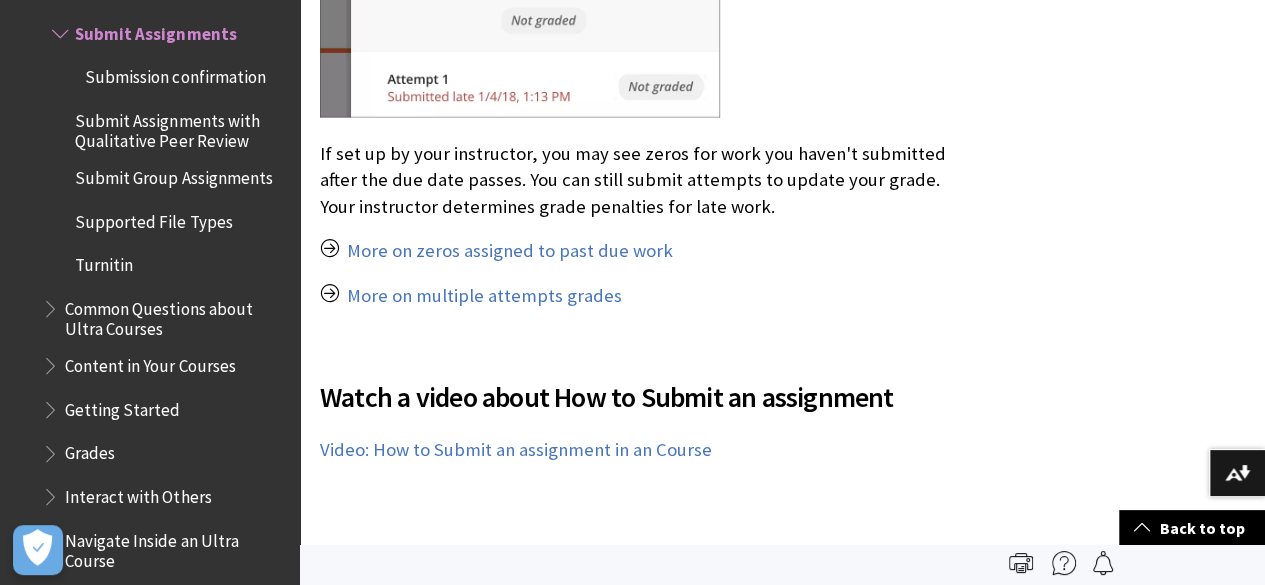 click on "More on zeros assigned to past due work" at bounding box center (634, 251) 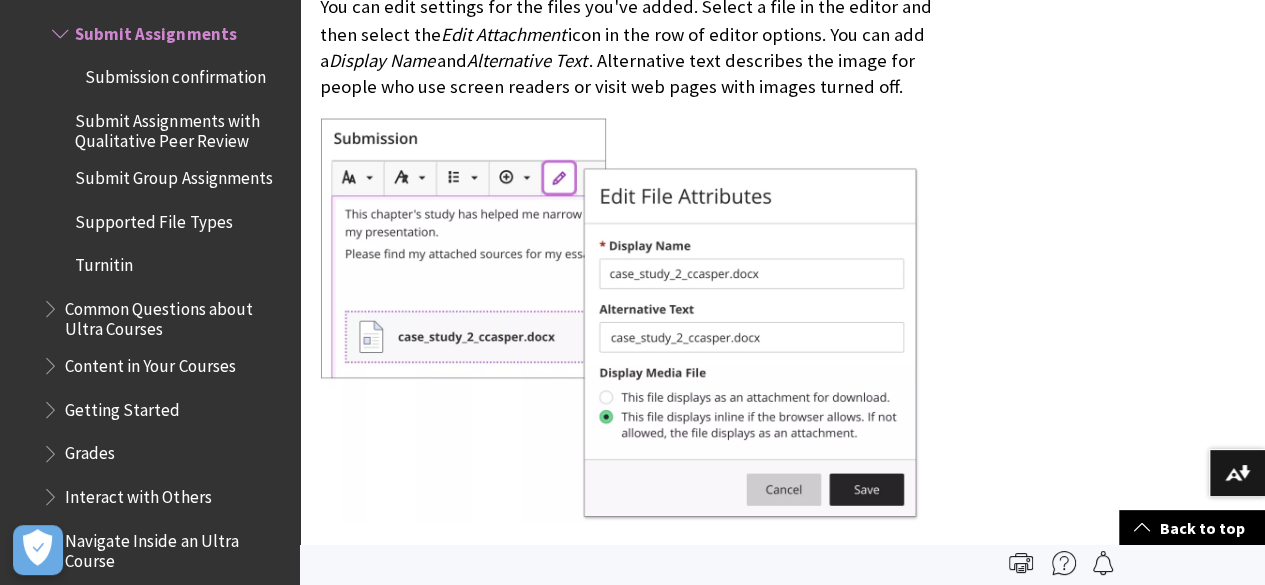 scroll, scrollTop: 13241, scrollLeft: 0, axis: vertical 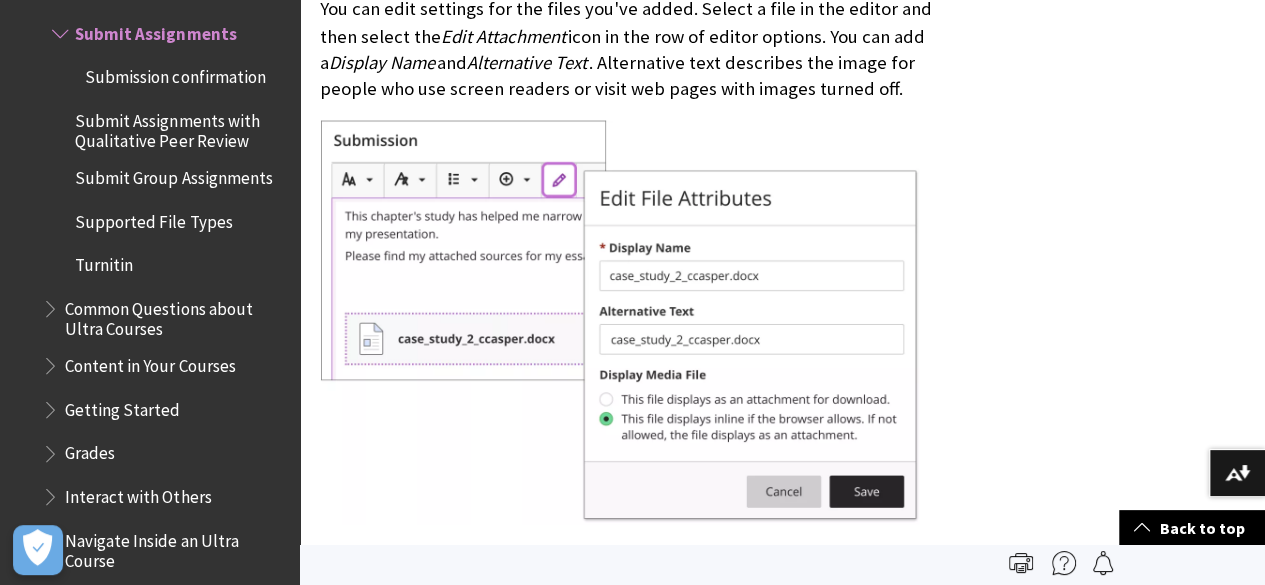 click at bounding box center (620, 322) 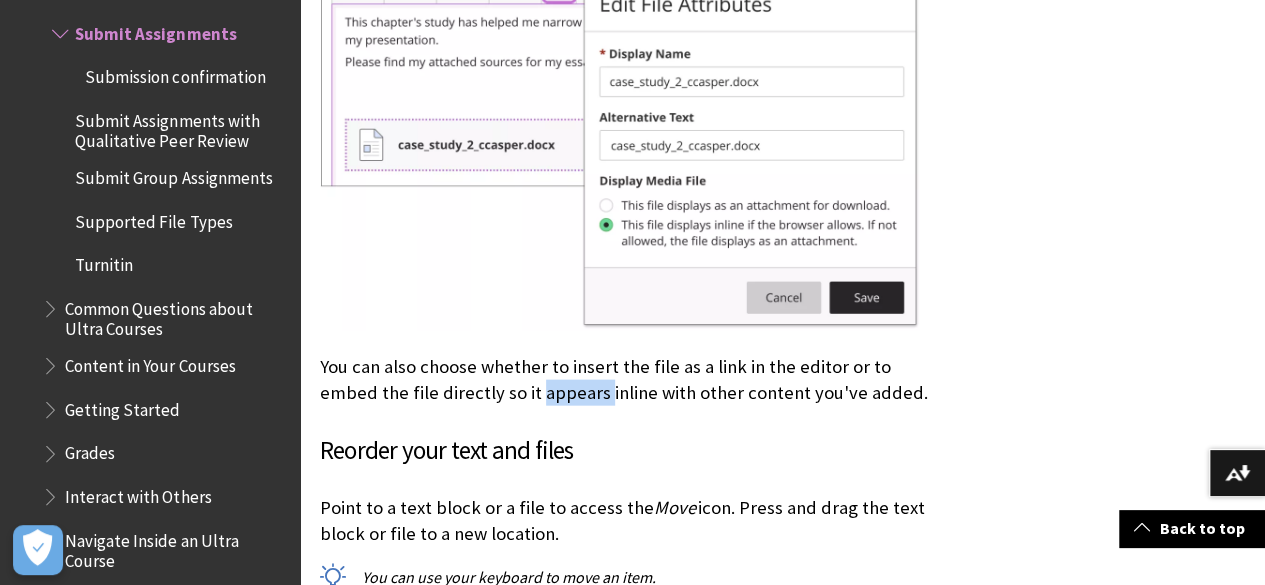 scroll, scrollTop: 13433, scrollLeft: 0, axis: vertical 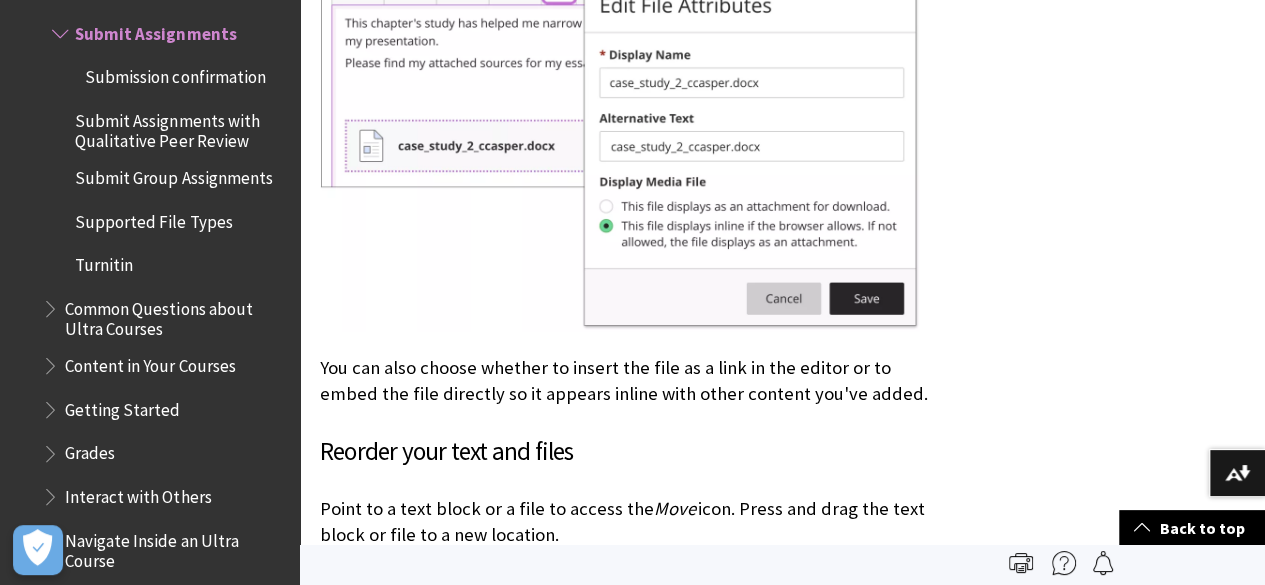 click on "Access your assignments" at bounding box center [782, -369] 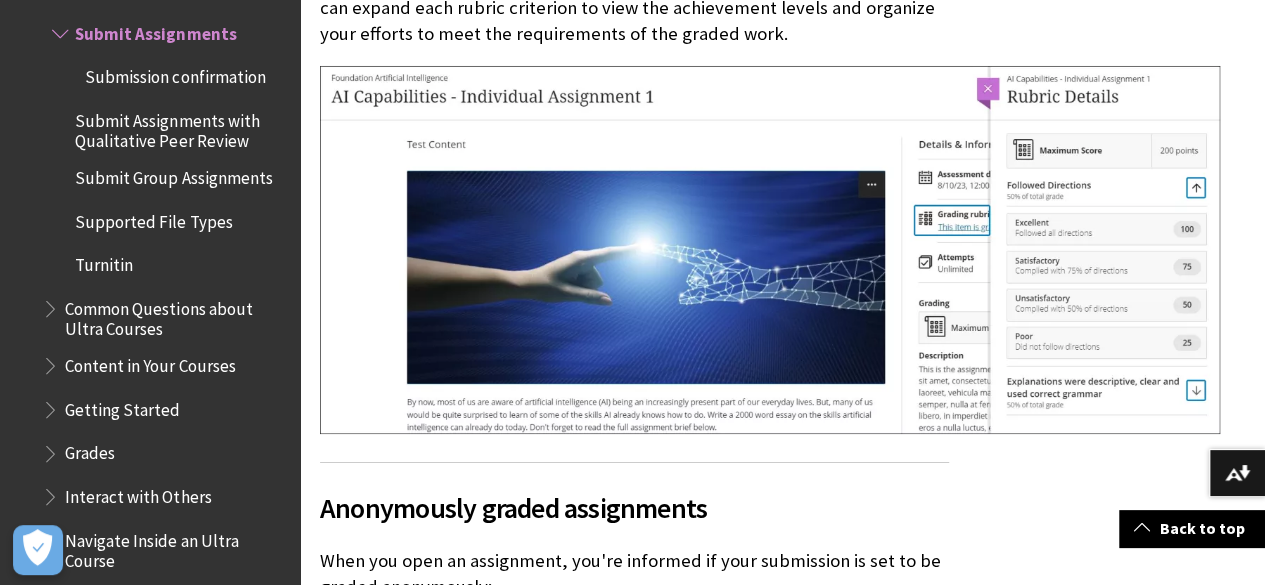 scroll, scrollTop: 15027, scrollLeft: 0, axis: vertical 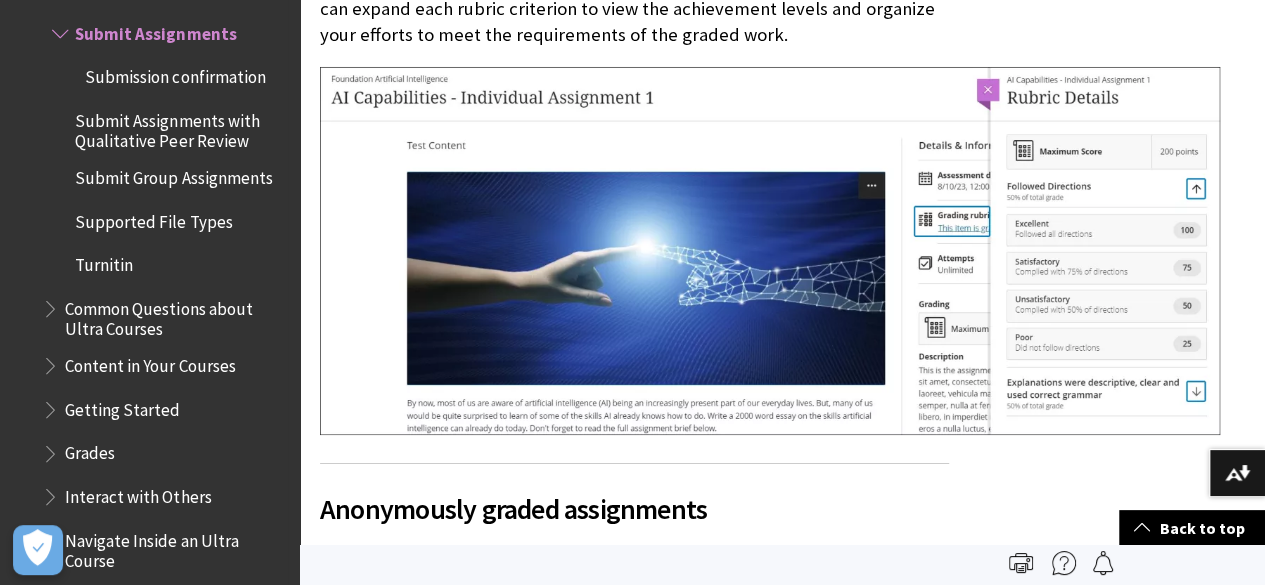 click on "Submission confirmation" at bounding box center [175, 73] 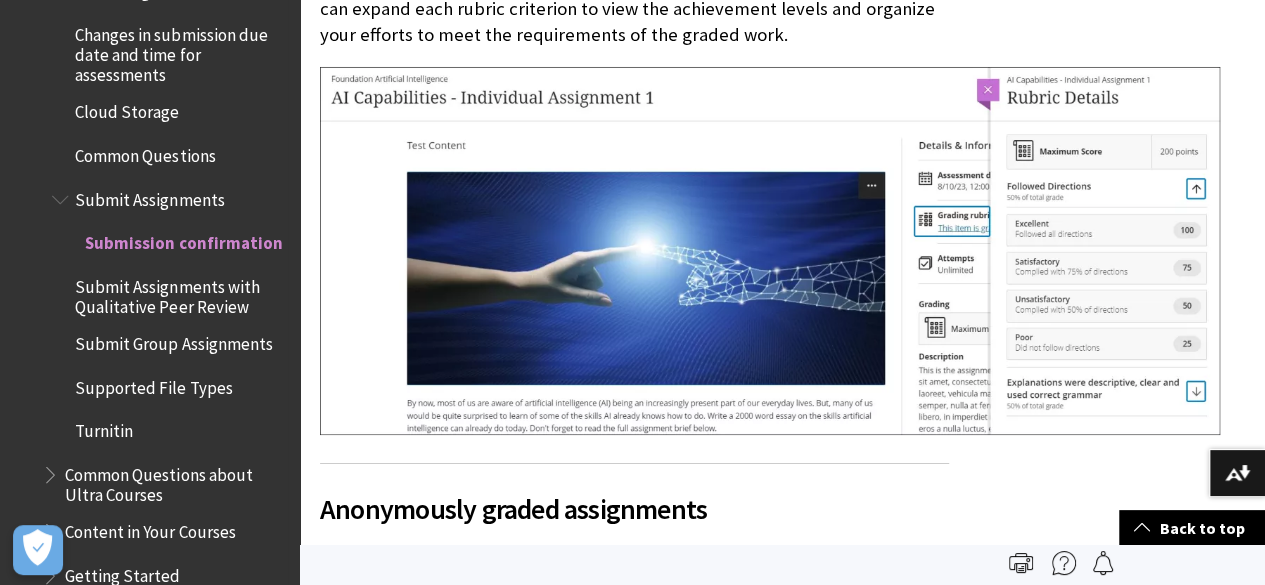 scroll, scrollTop: 2593, scrollLeft: 0, axis: vertical 